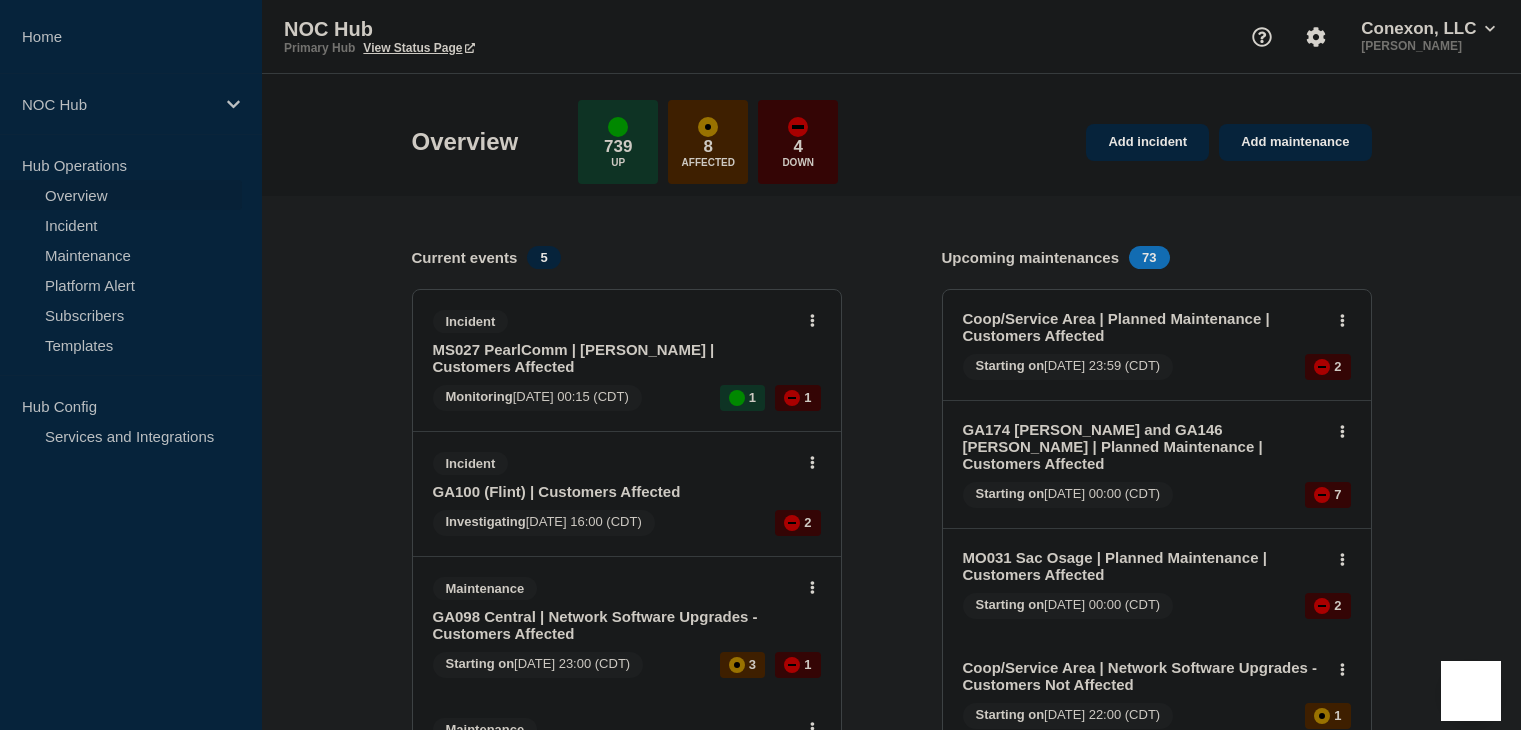 click on "Maintenance" at bounding box center [121, 255] 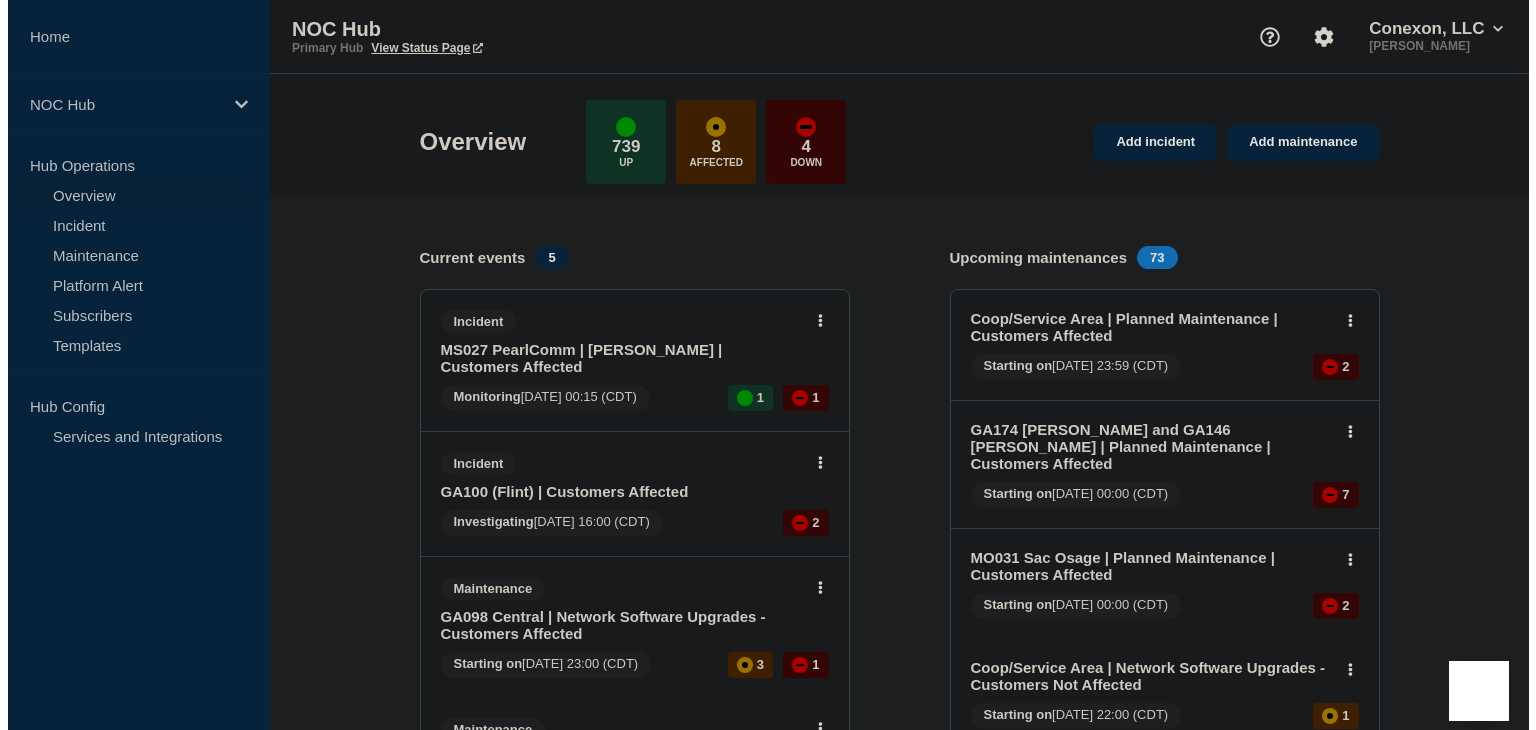 scroll, scrollTop: 0, scrollLeft: 0, axis: both 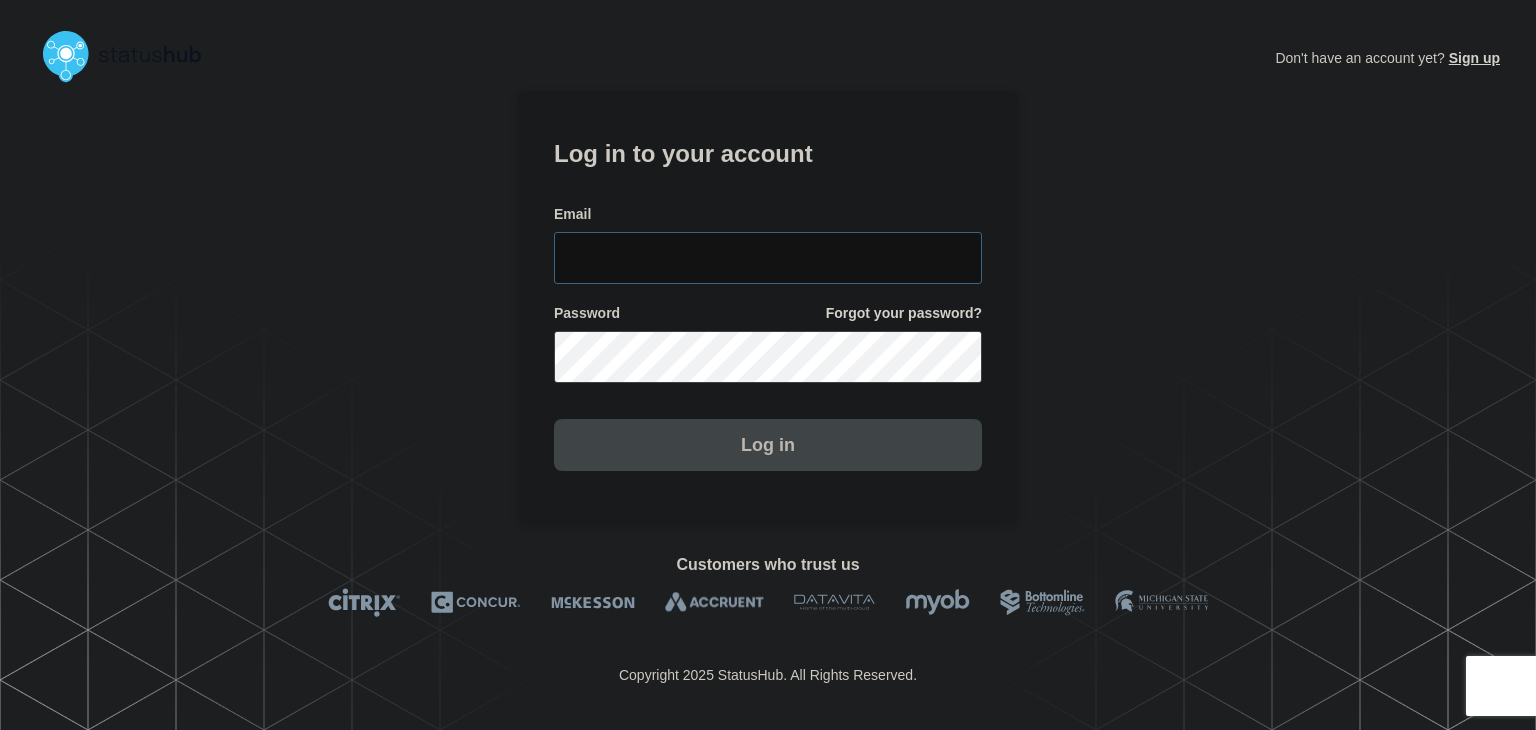 type on "[PERSON_NAME][EMAIL_ADDRESS][PERSON_NAME][DOMAIN_NAME]" 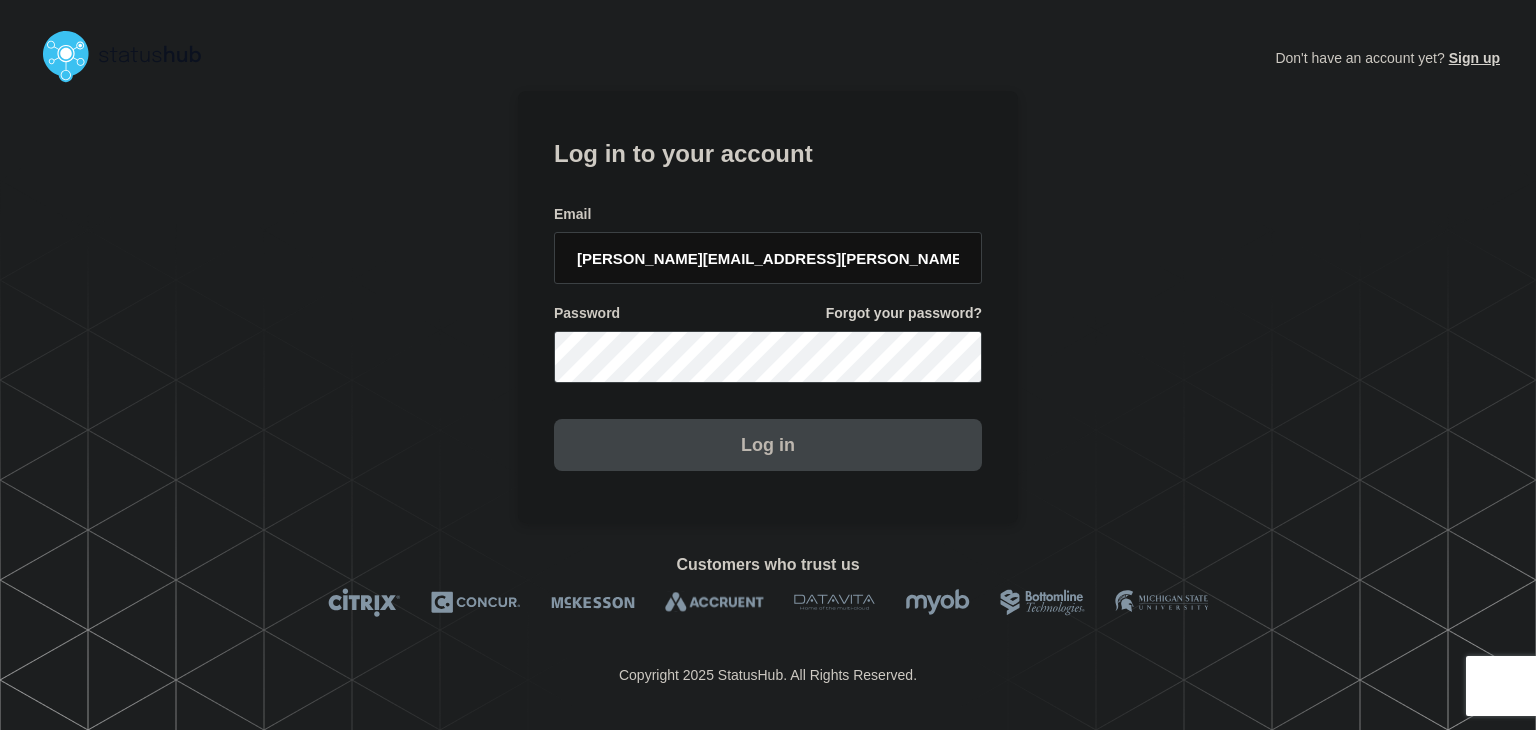 click on "Log in" at bounding box center (768, 445) 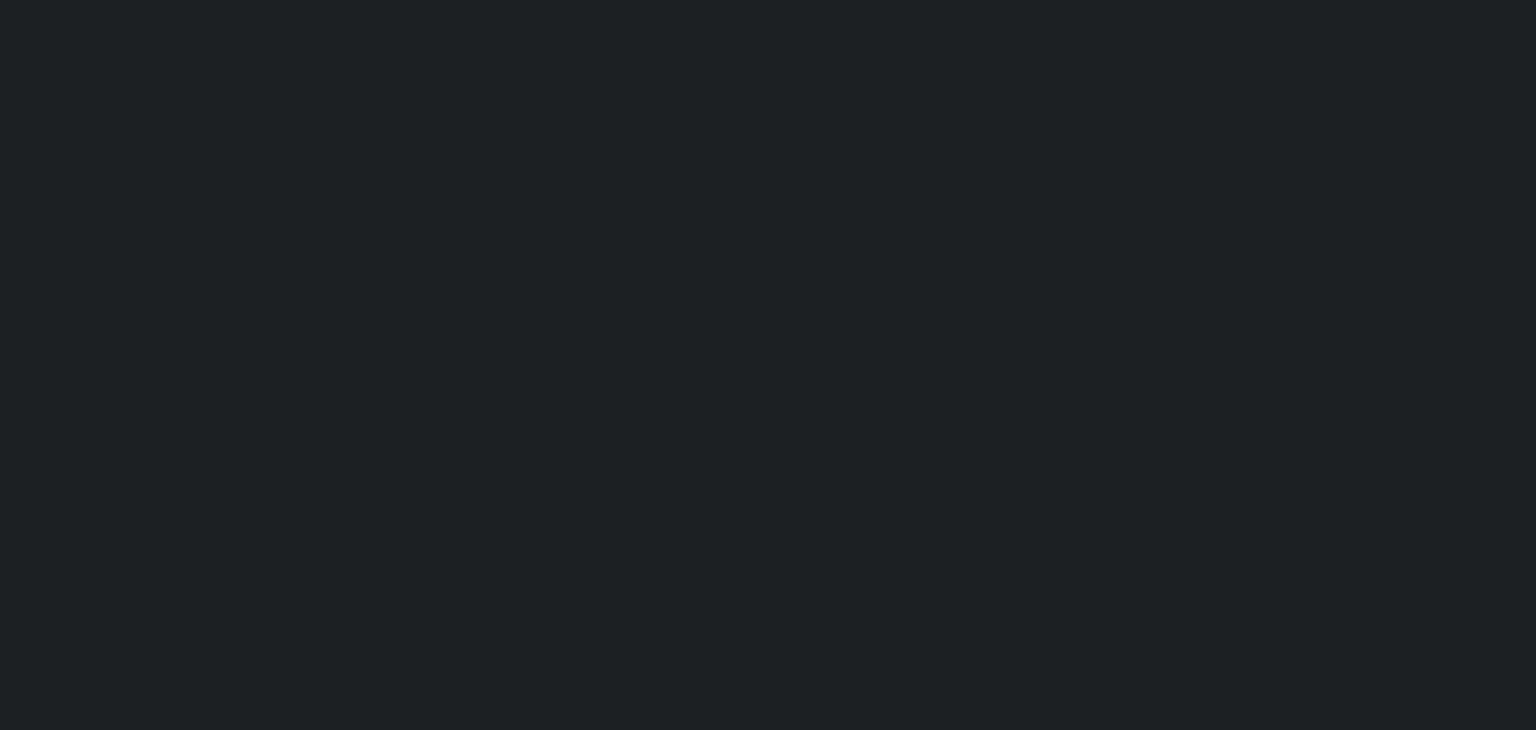 scroll, scrollTop: 0, scrollLeft: 0, axis: both 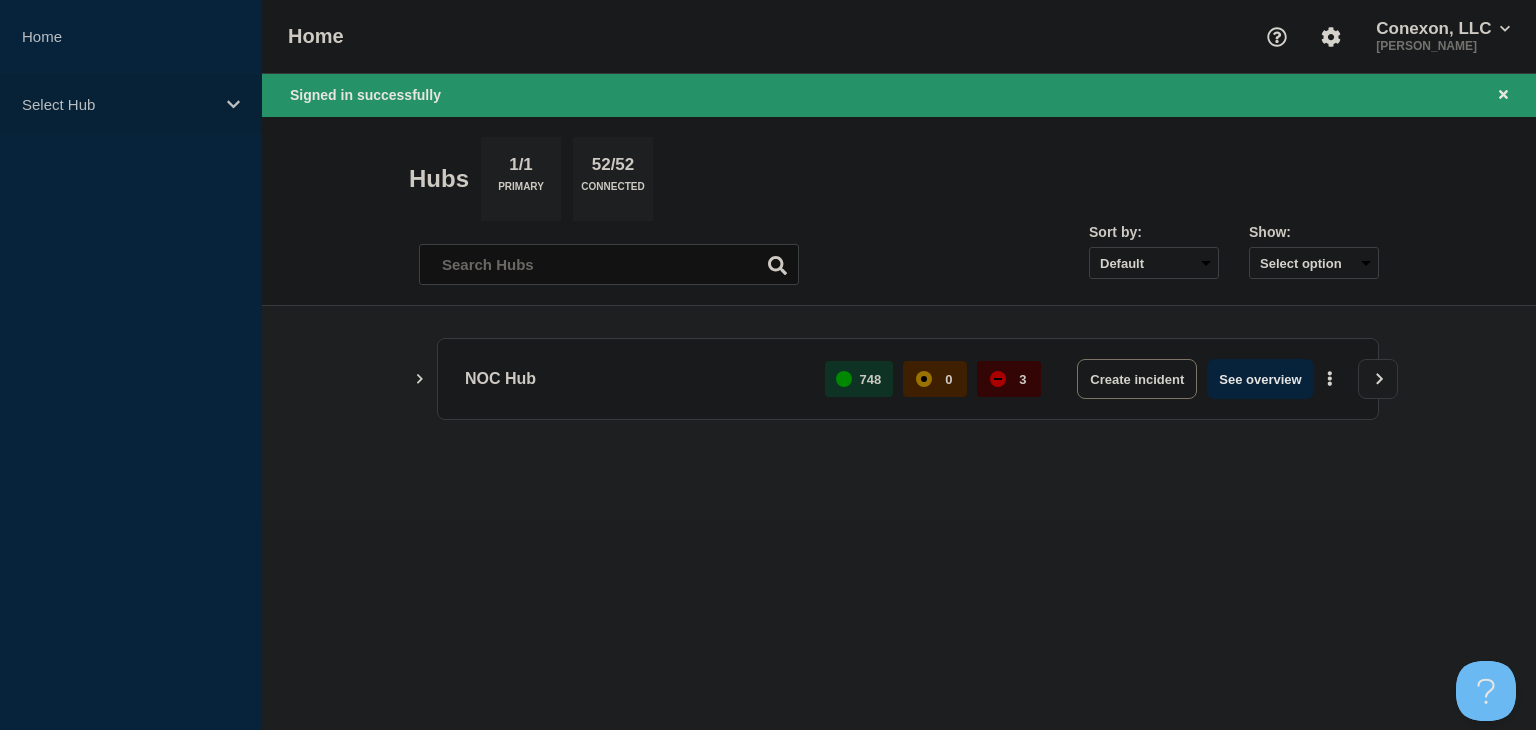 click on "Select Hub" at bounding box center (131, 104) 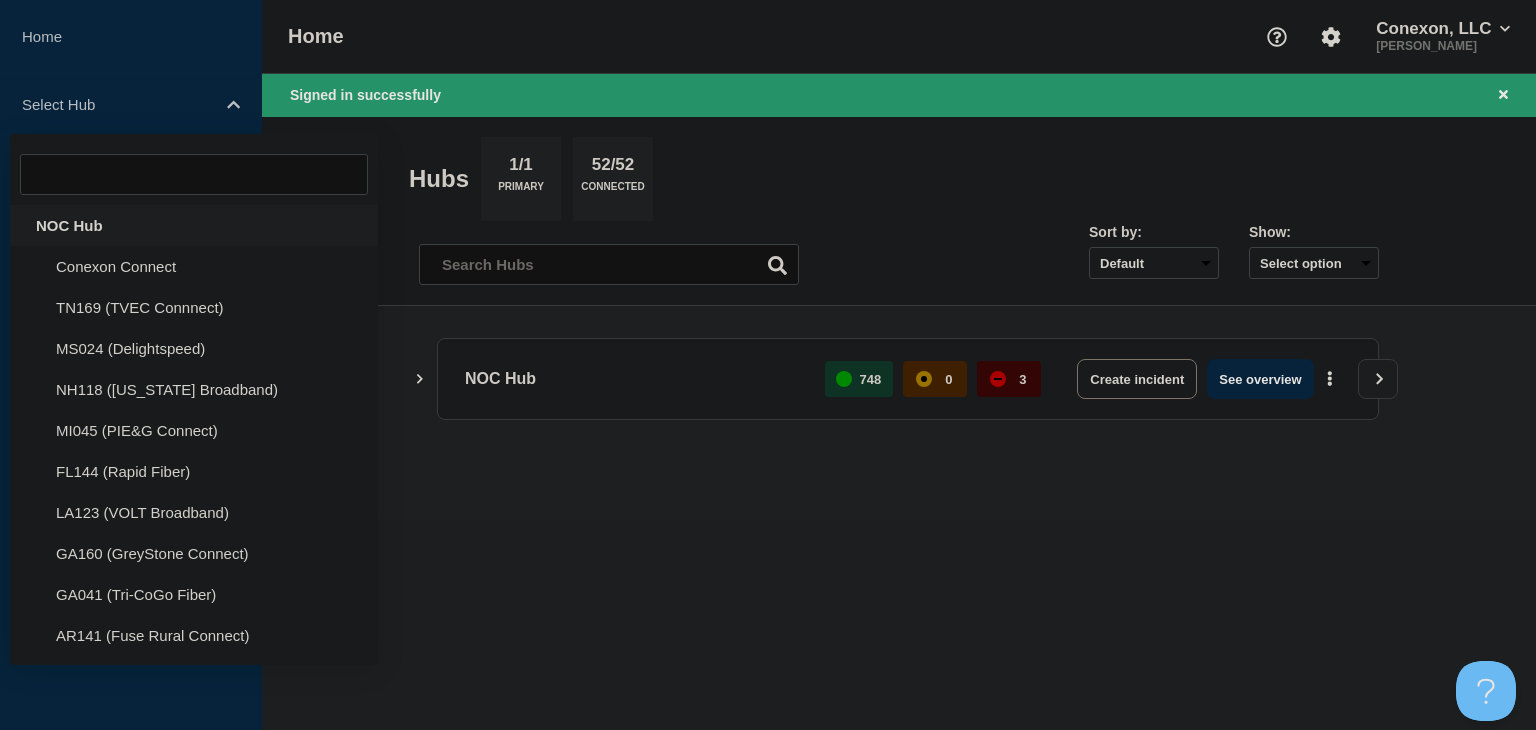 click on "NOC Hub" at bounding box center [194, 225] 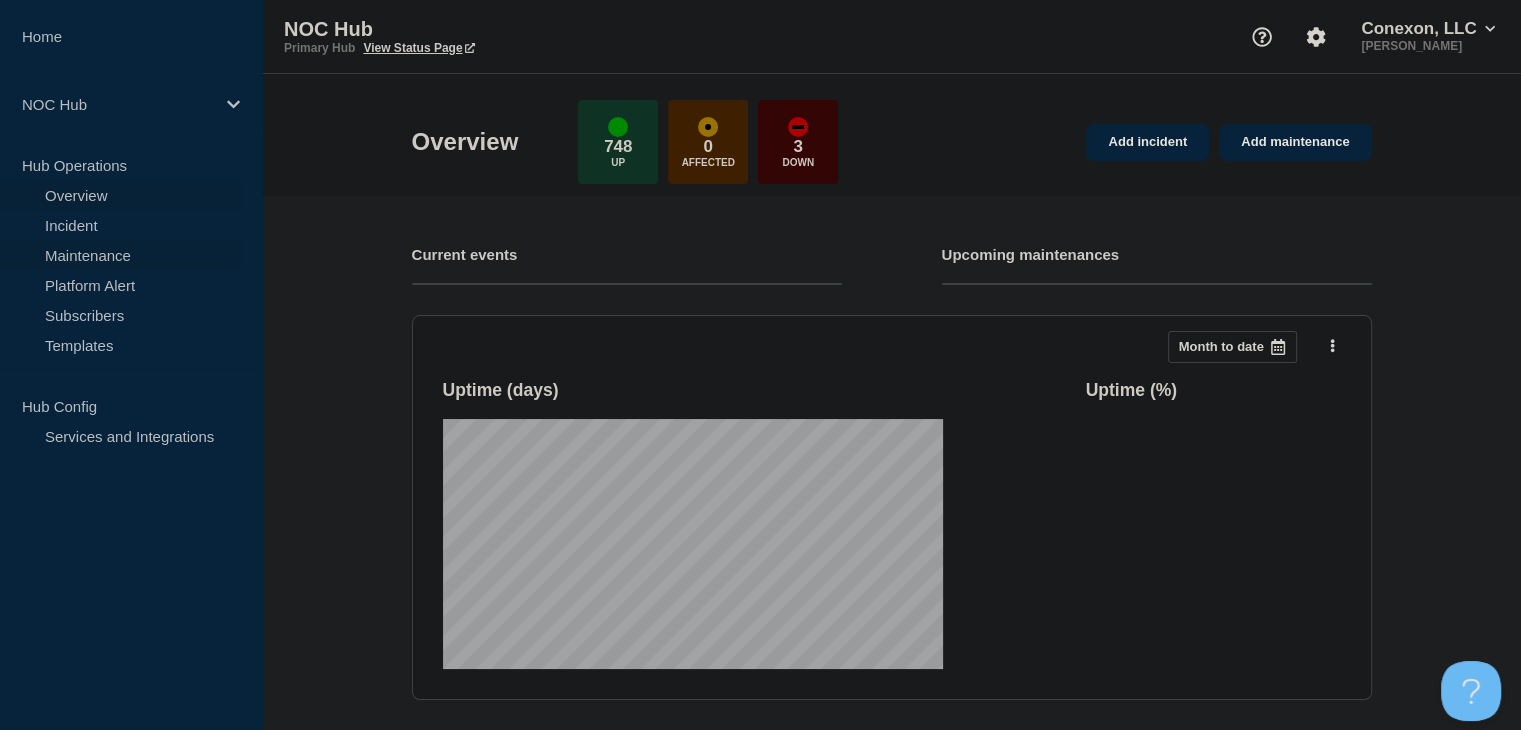 click on "Maintenance" at bounding box center [121, 255] 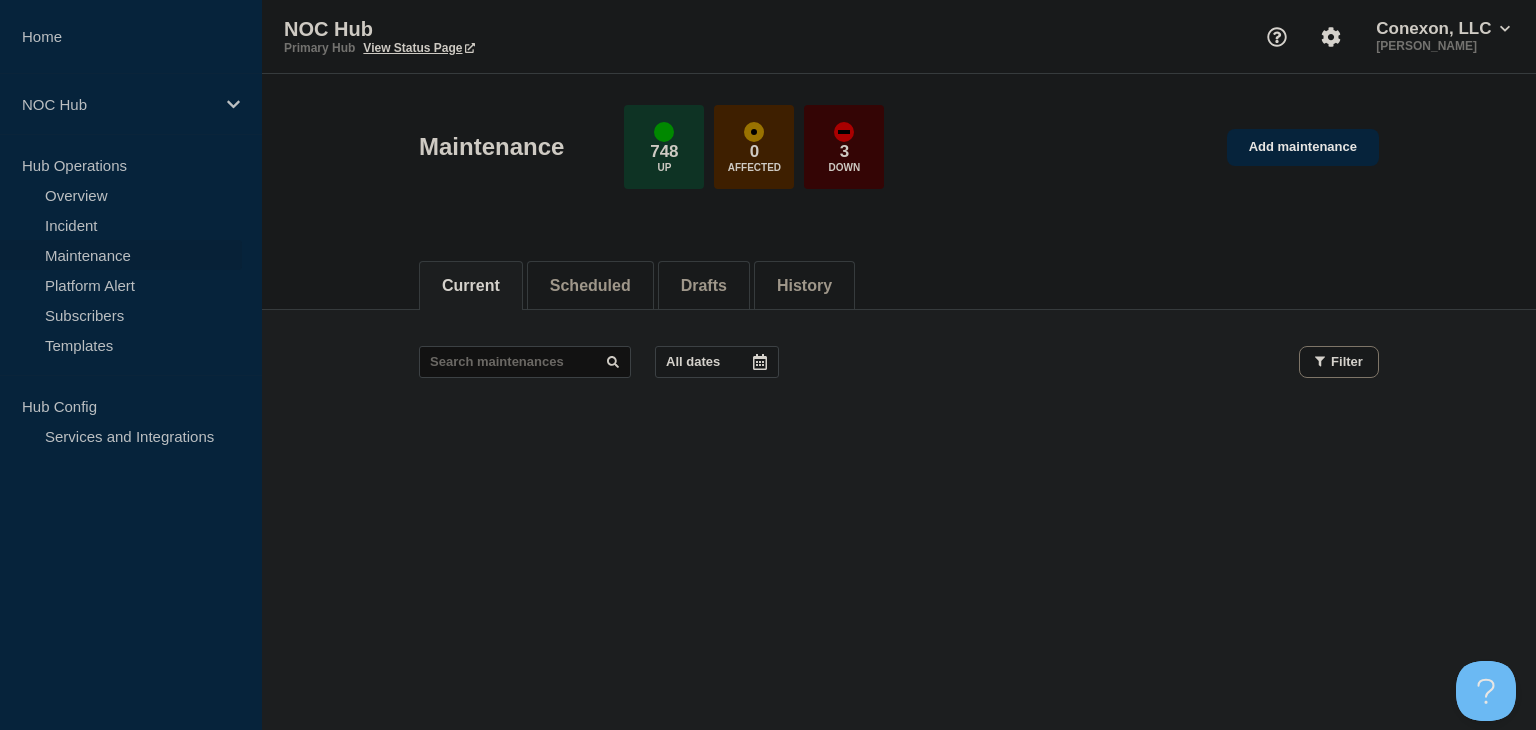 click on "All dates Filter" 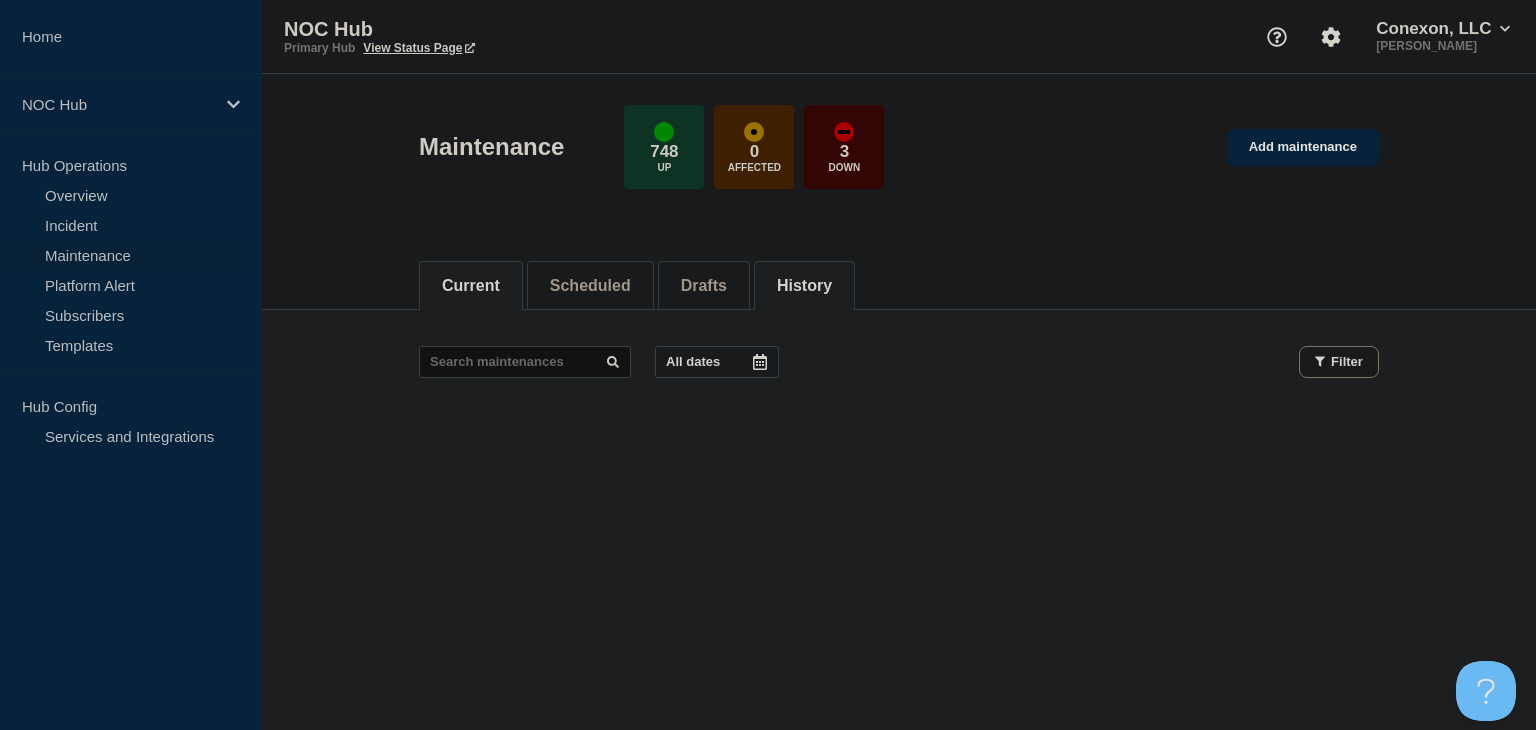click on "History" at bounding box center (804, 286) 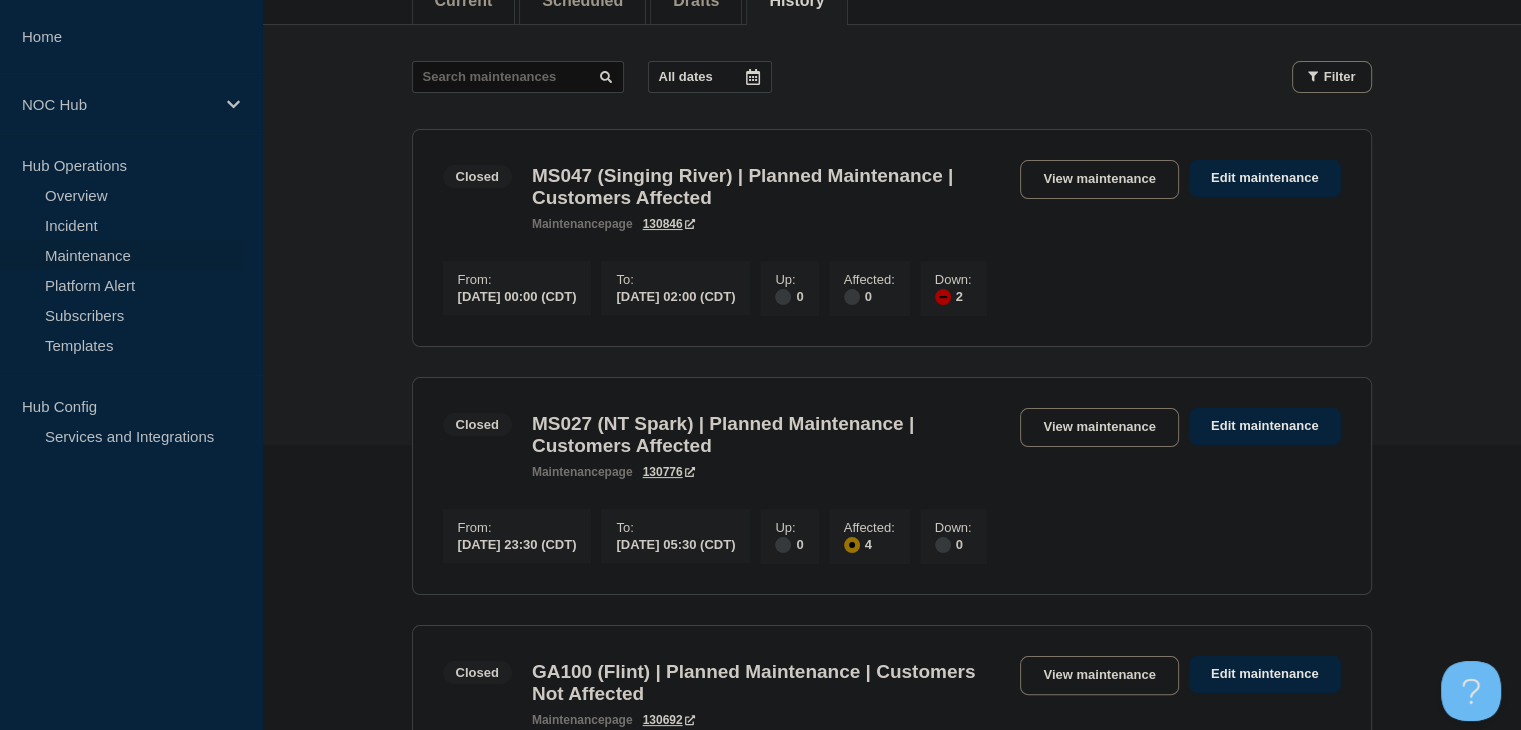 scroll, scrollTop: 300, scrollLeft: 0, axis: vertical 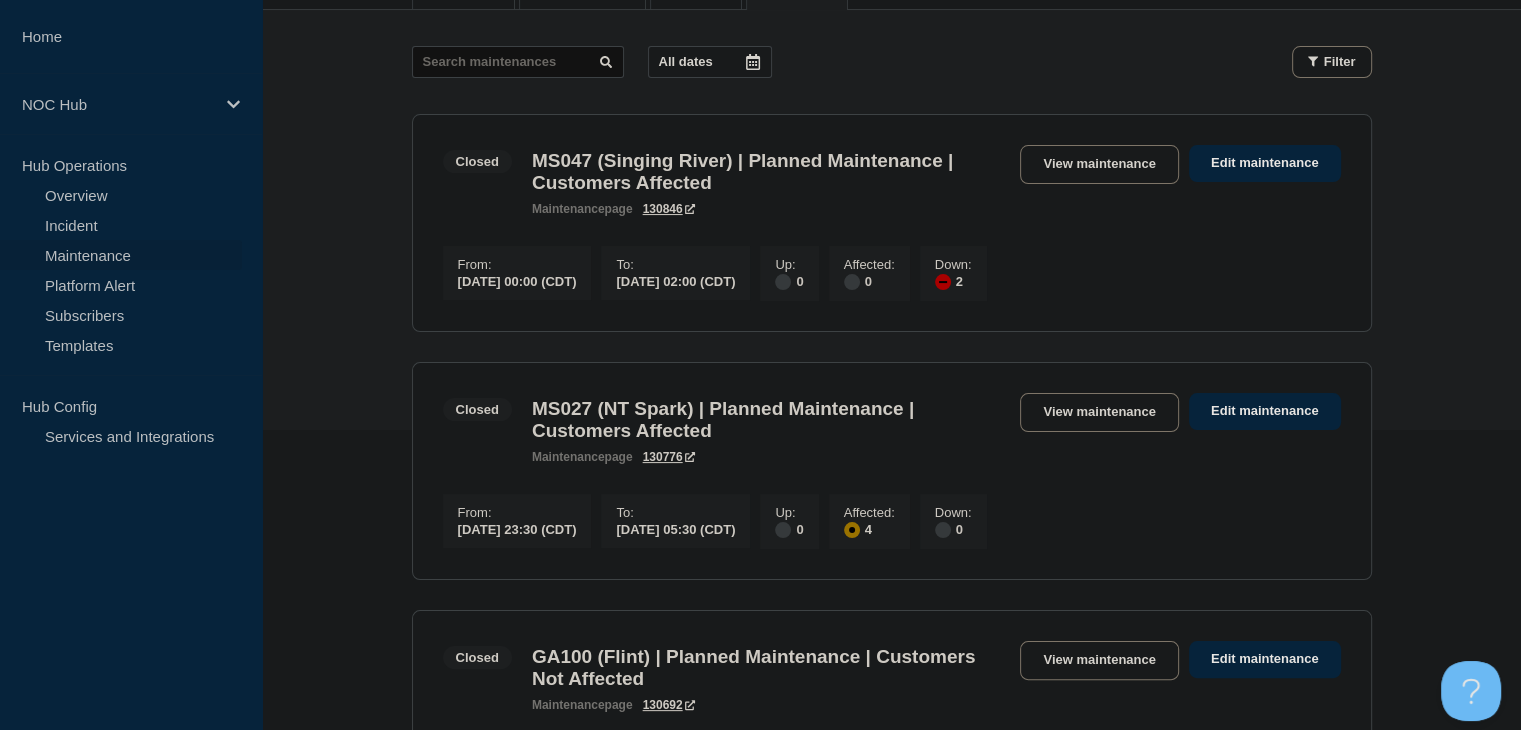 click on "Closed MS047 (Singing River) | Planned Maintenance | Customers Affected maintenance  page 130846  View maintenance Edit maintenance" 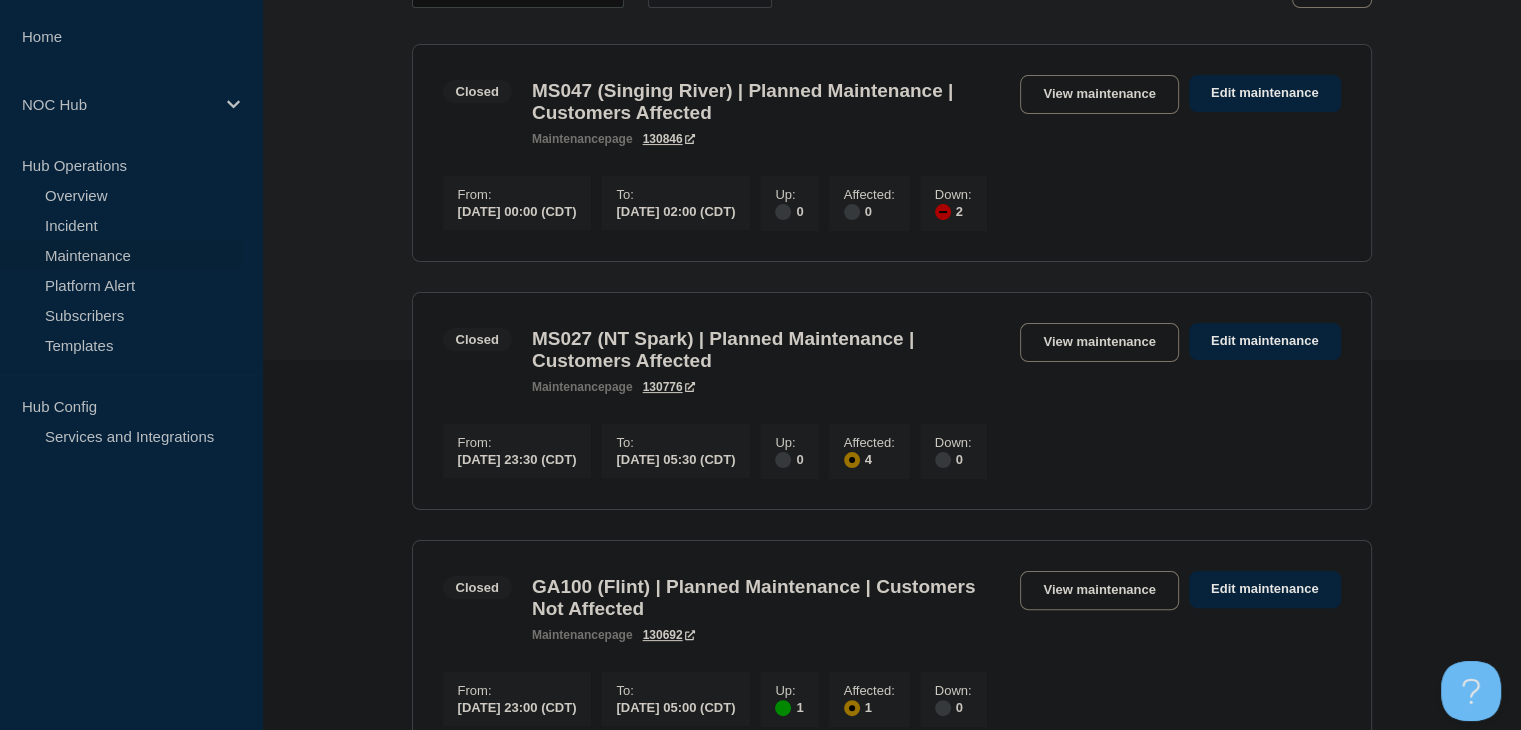 scroll, scrollTop: 400, scrollLeft: 0, axis: vertical 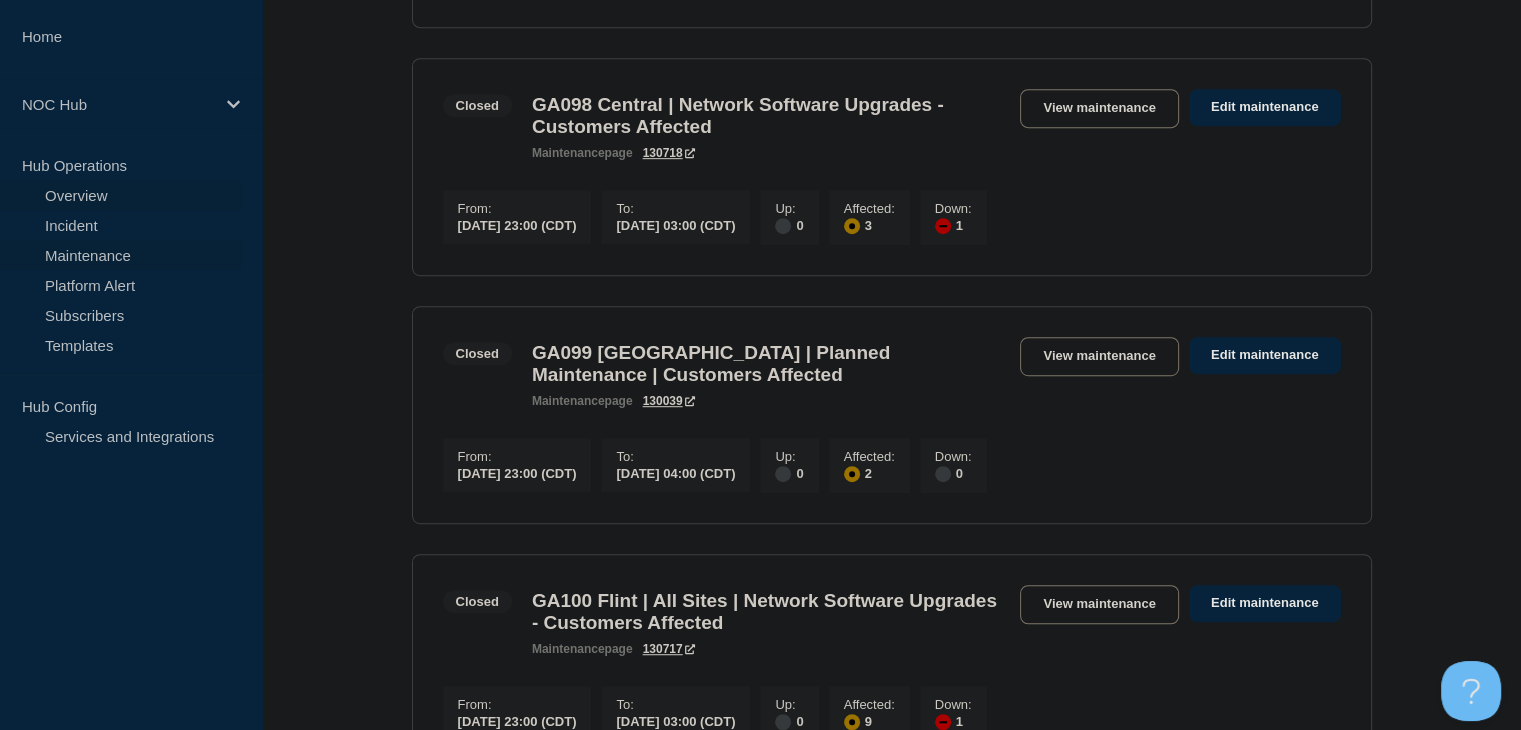 click on "Overview" at bounding box center [121, 195] 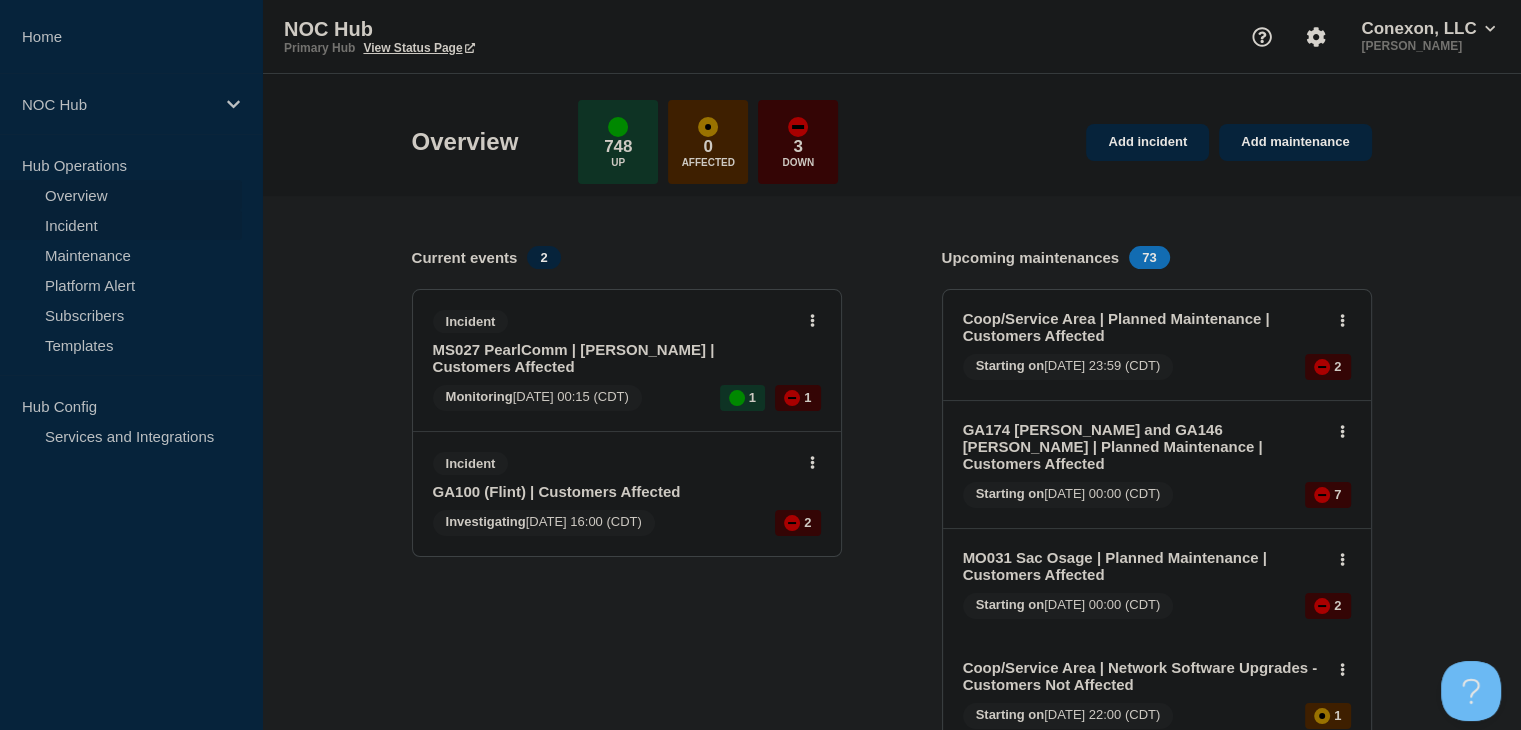 click on "Incident" at bounding box center (121, 225) 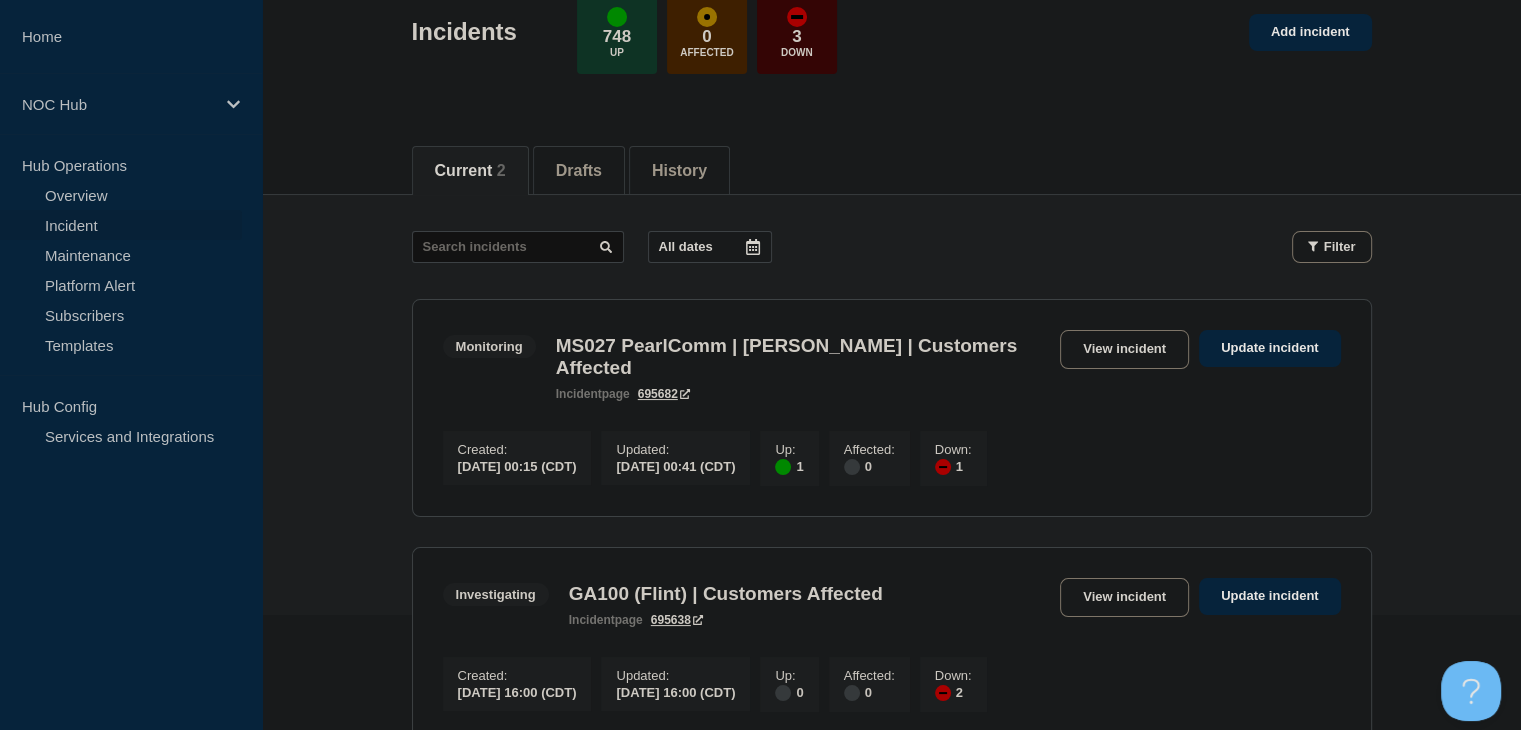 scroll, scrollTop: 200, scrollLeft: 0, axis: vertical 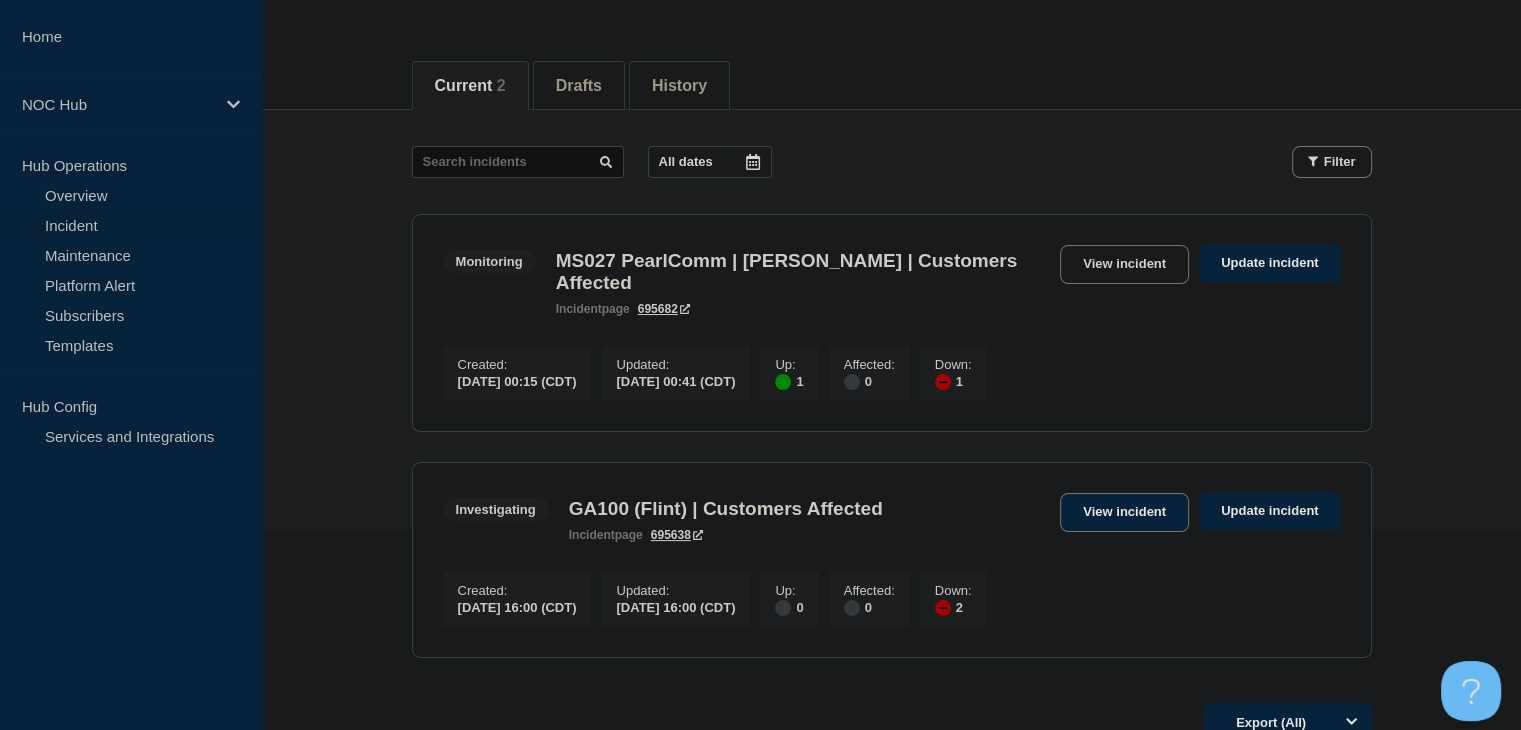 click on "View incident" at bounding box center [1124, 512] 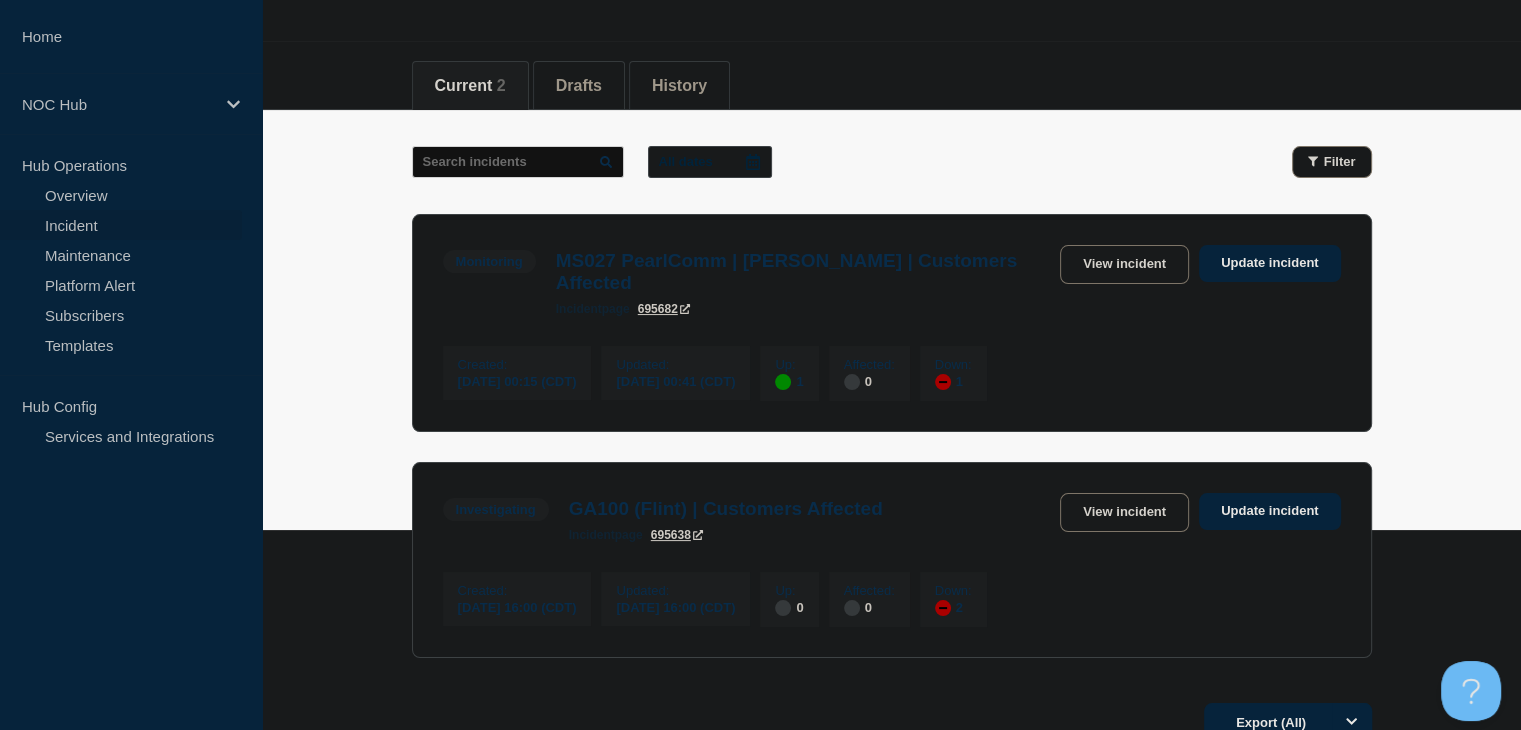scroll, scrollTop: 0, scrollLeft: 0, axis: both 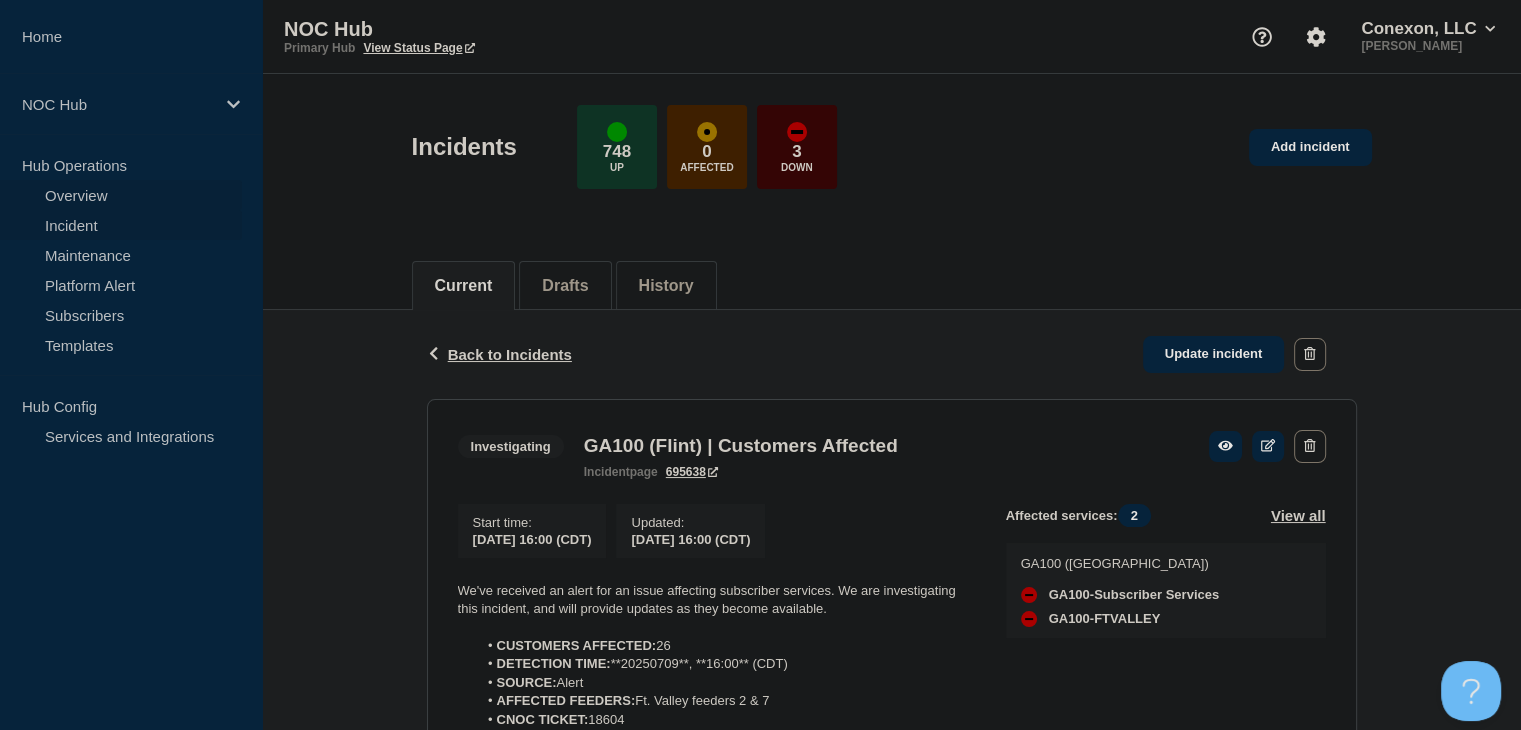 click on "Overview" at bounding box center (121, 195) 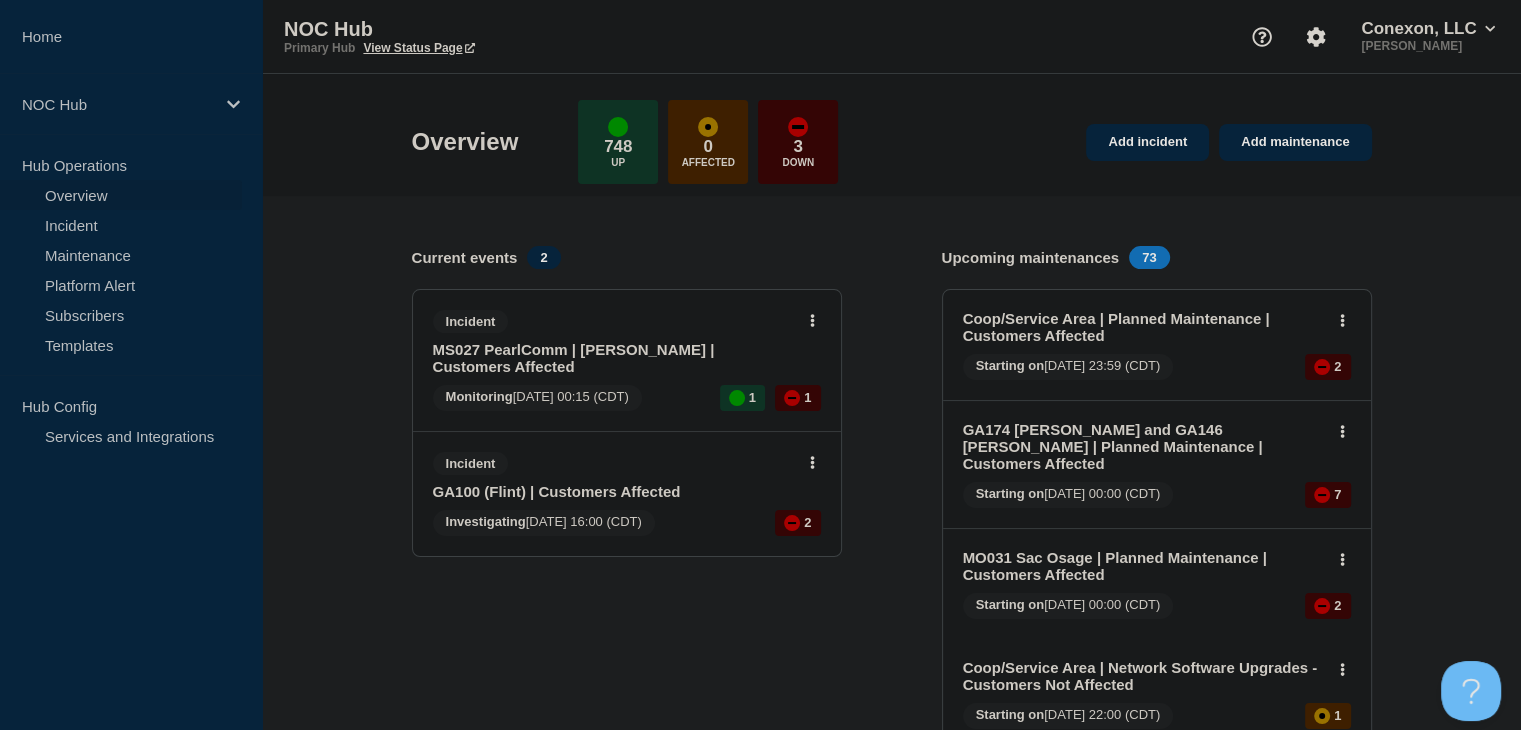 click on "Overview" at bounding box center [121, 195] 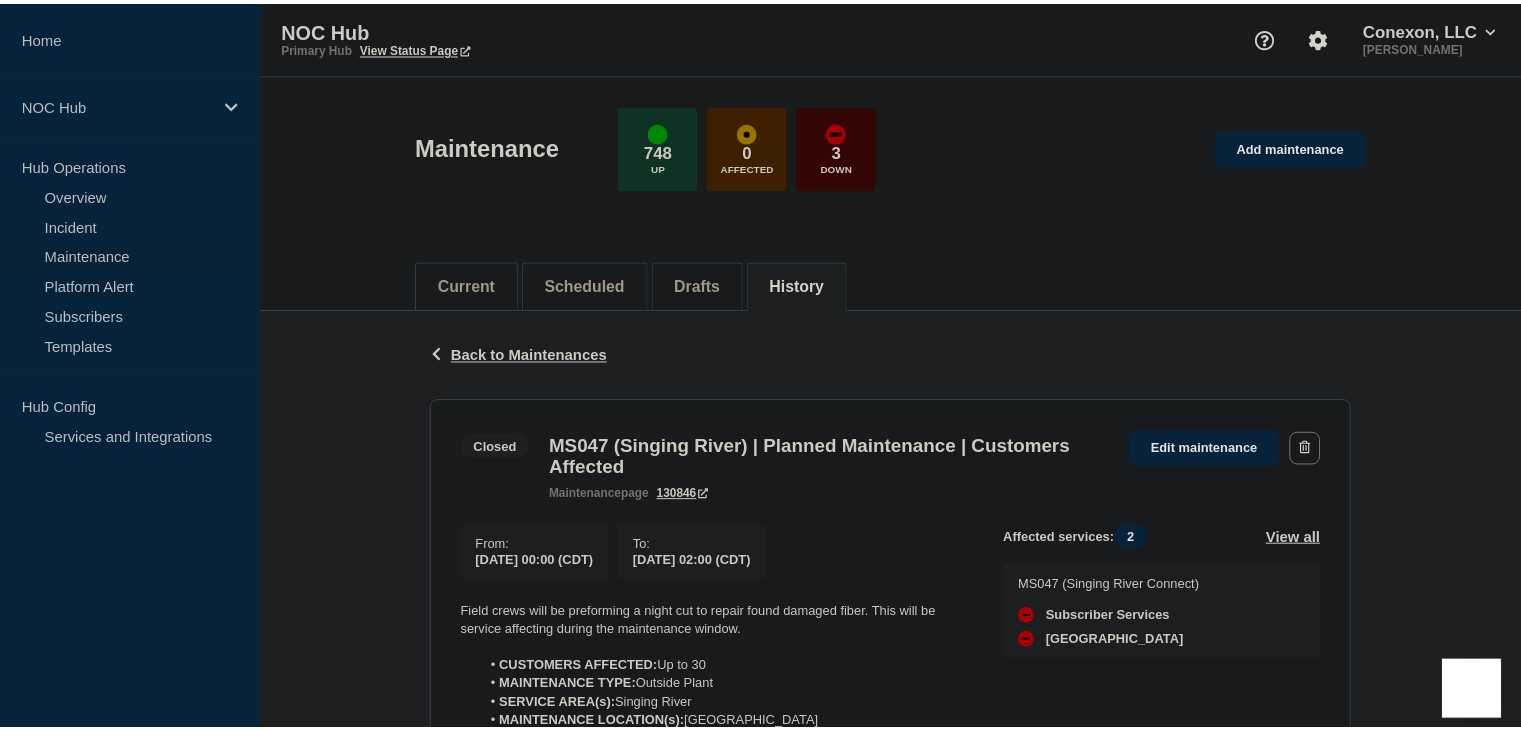 scroll, scrollTop: 0, scrollLeft: 0, axis: both 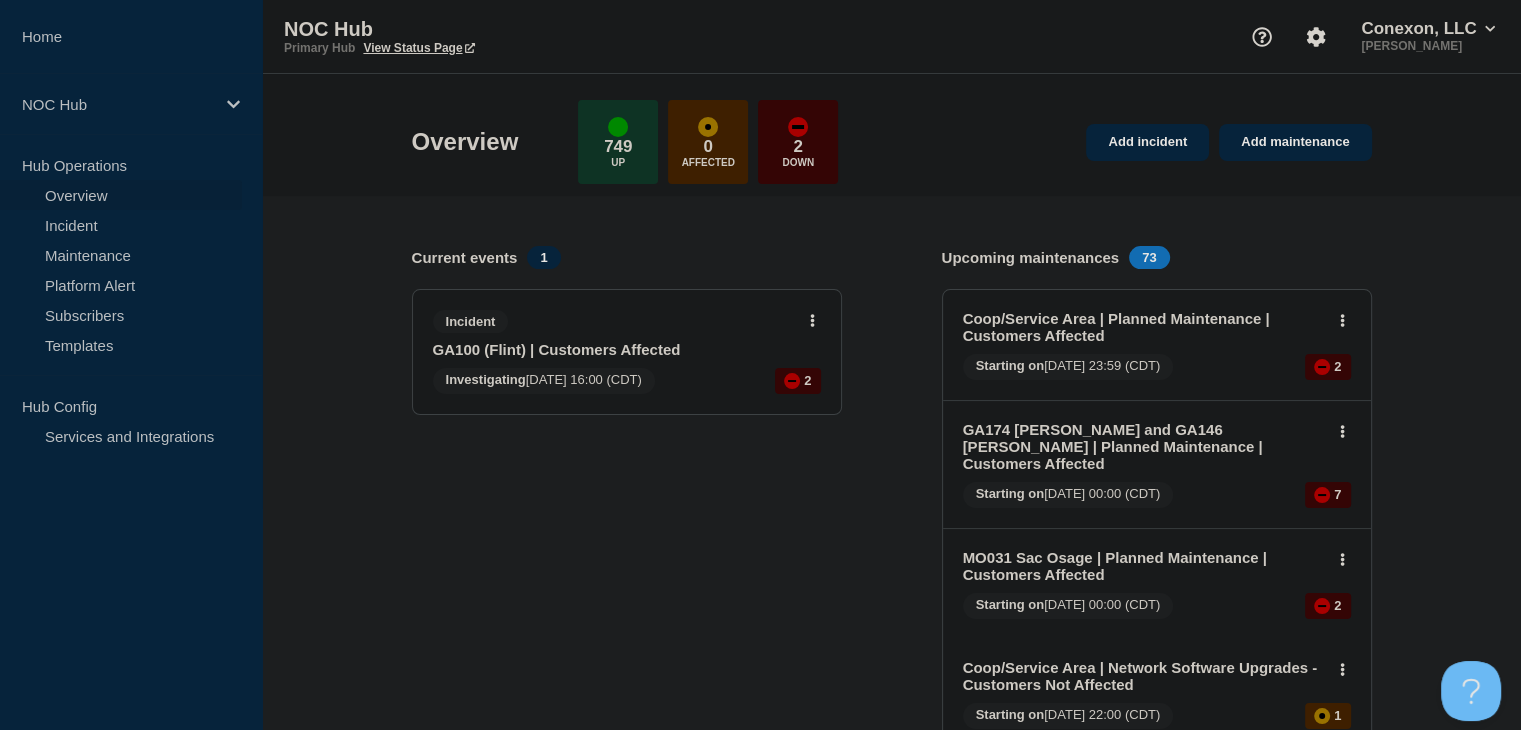 click on "GA100 (Flint) | Customers Affected" at bounding box center (613, 349) 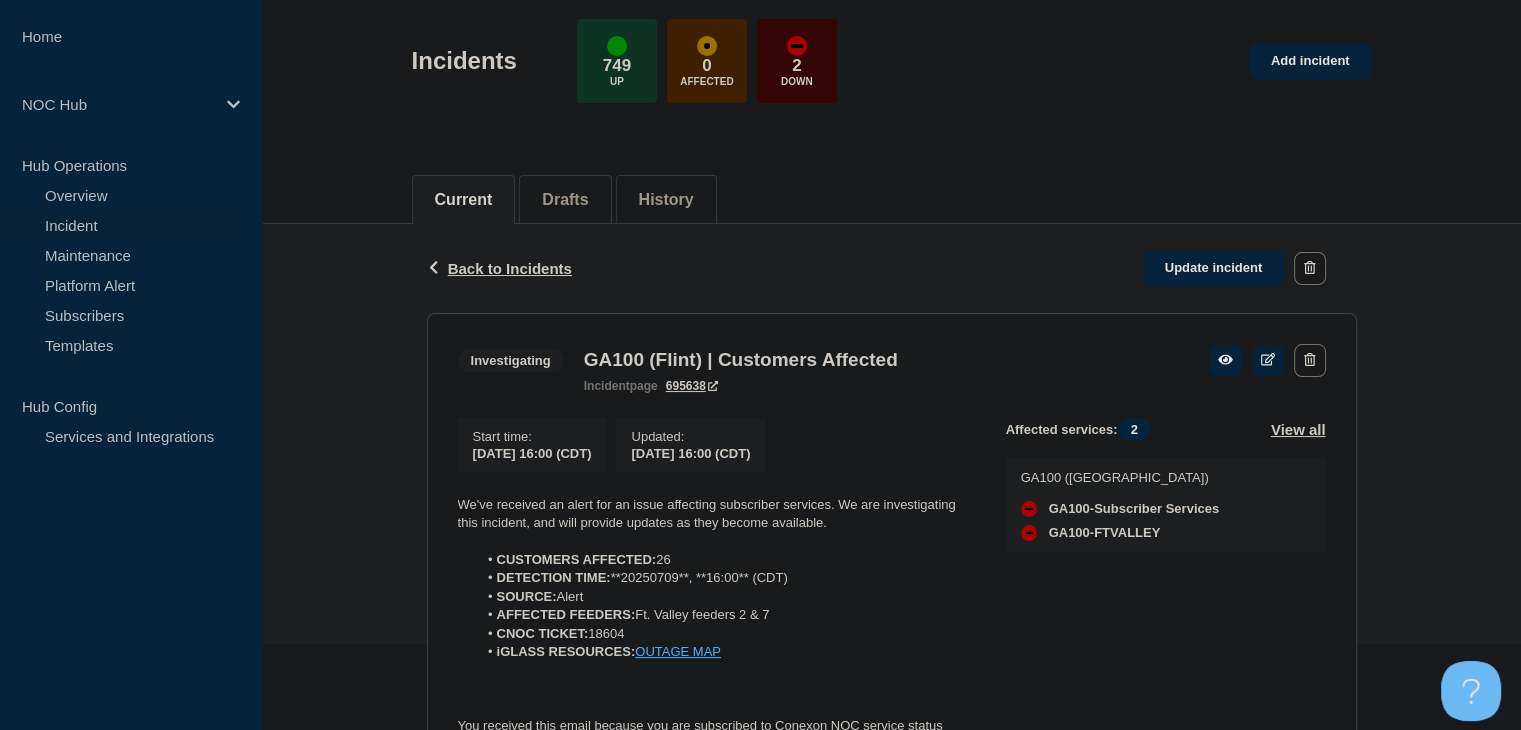 scroll, scrollTop: 264, scrollLeft: 0, axis: vertical 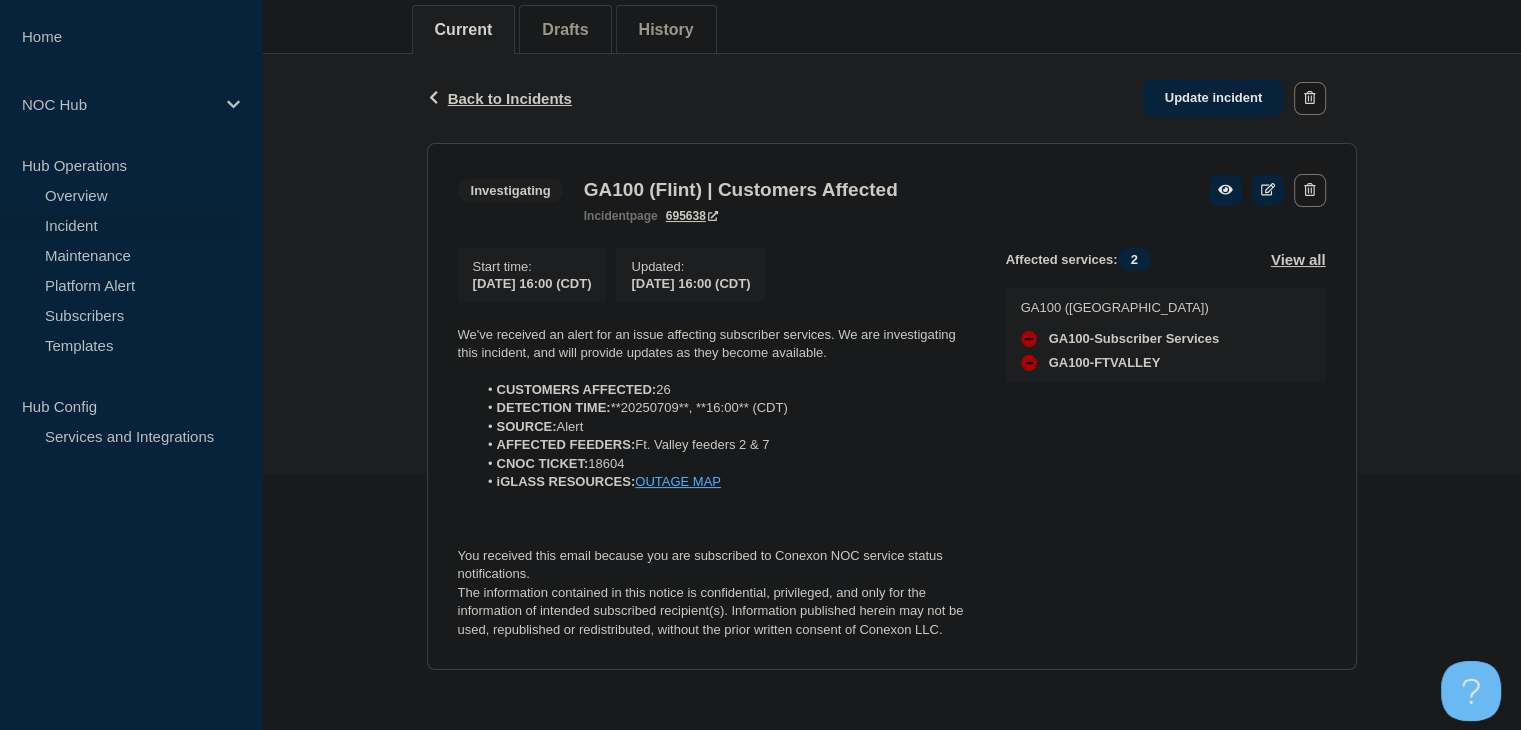click on "Incident" at bounding box center [121, 225] 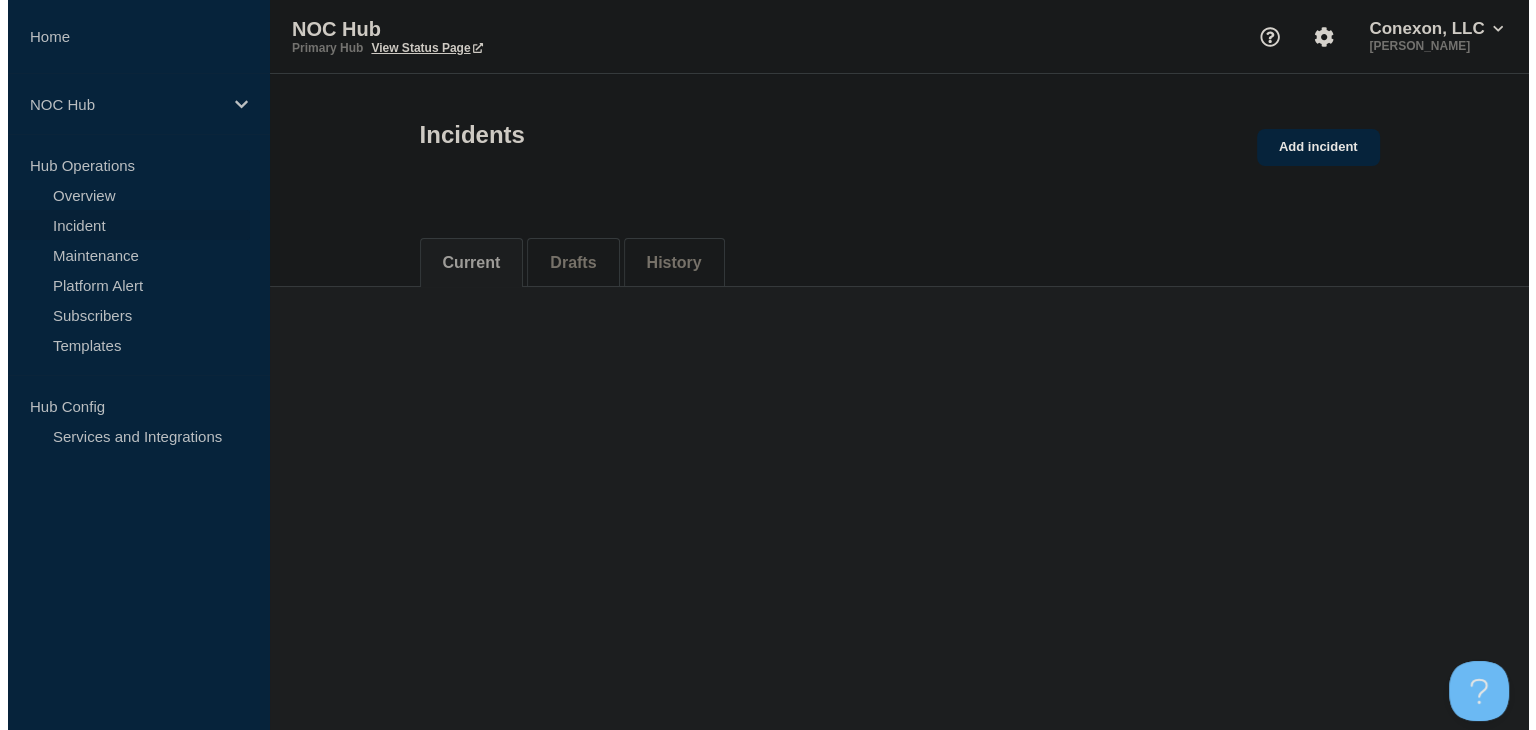 scroll, scrollTop: 0, scrollLeft: 0, axis: both 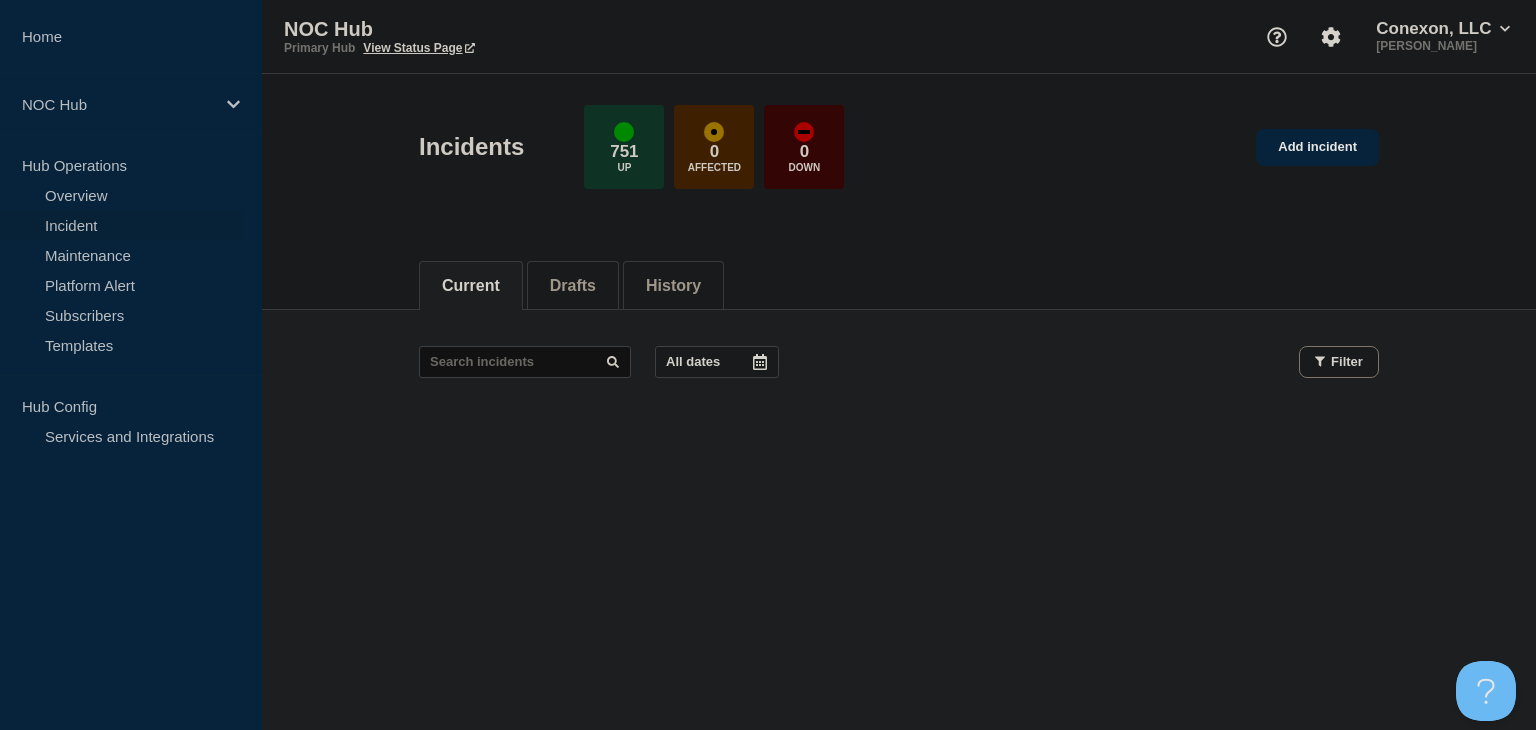 click on "All dates Filter" 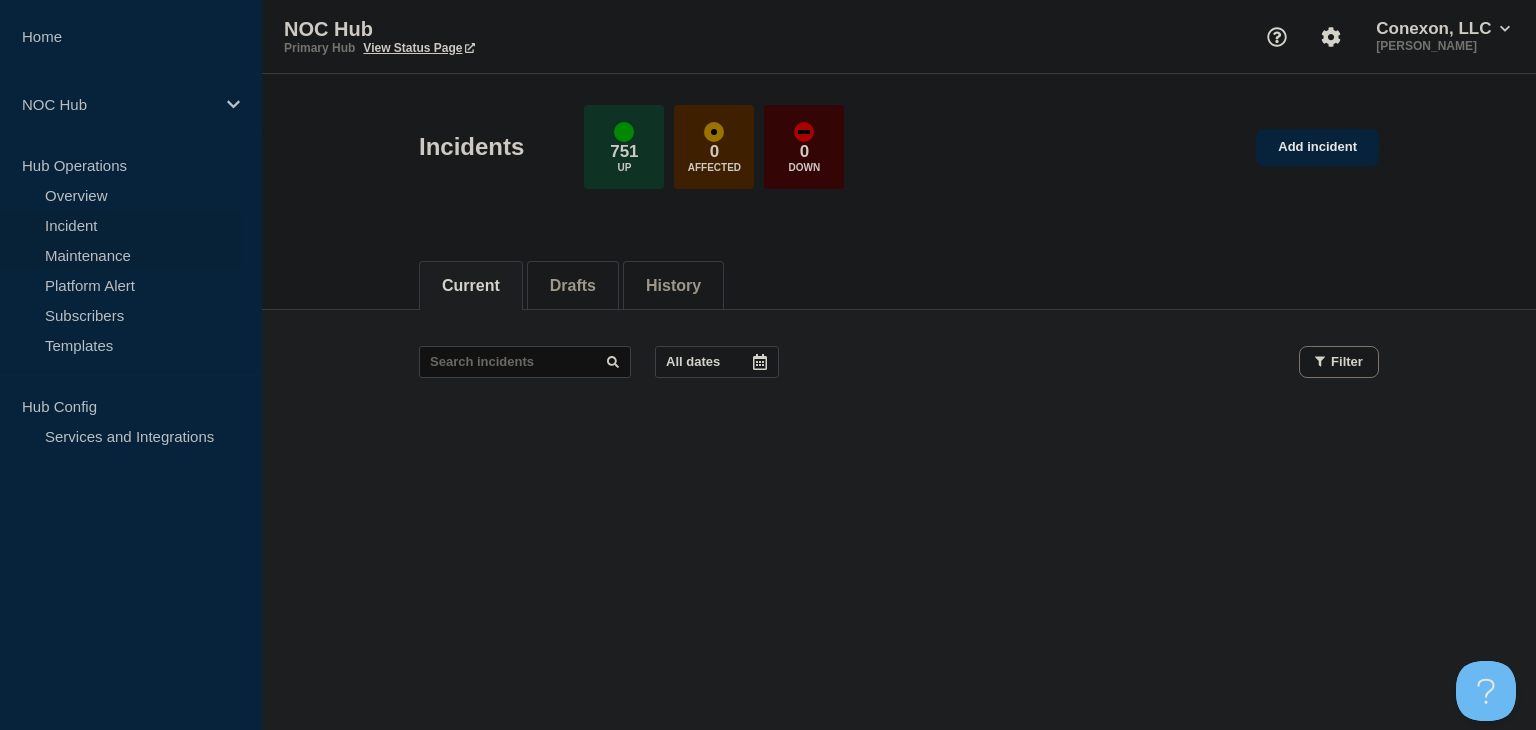 click on "Maintenance" at bounding box center [121, 255] 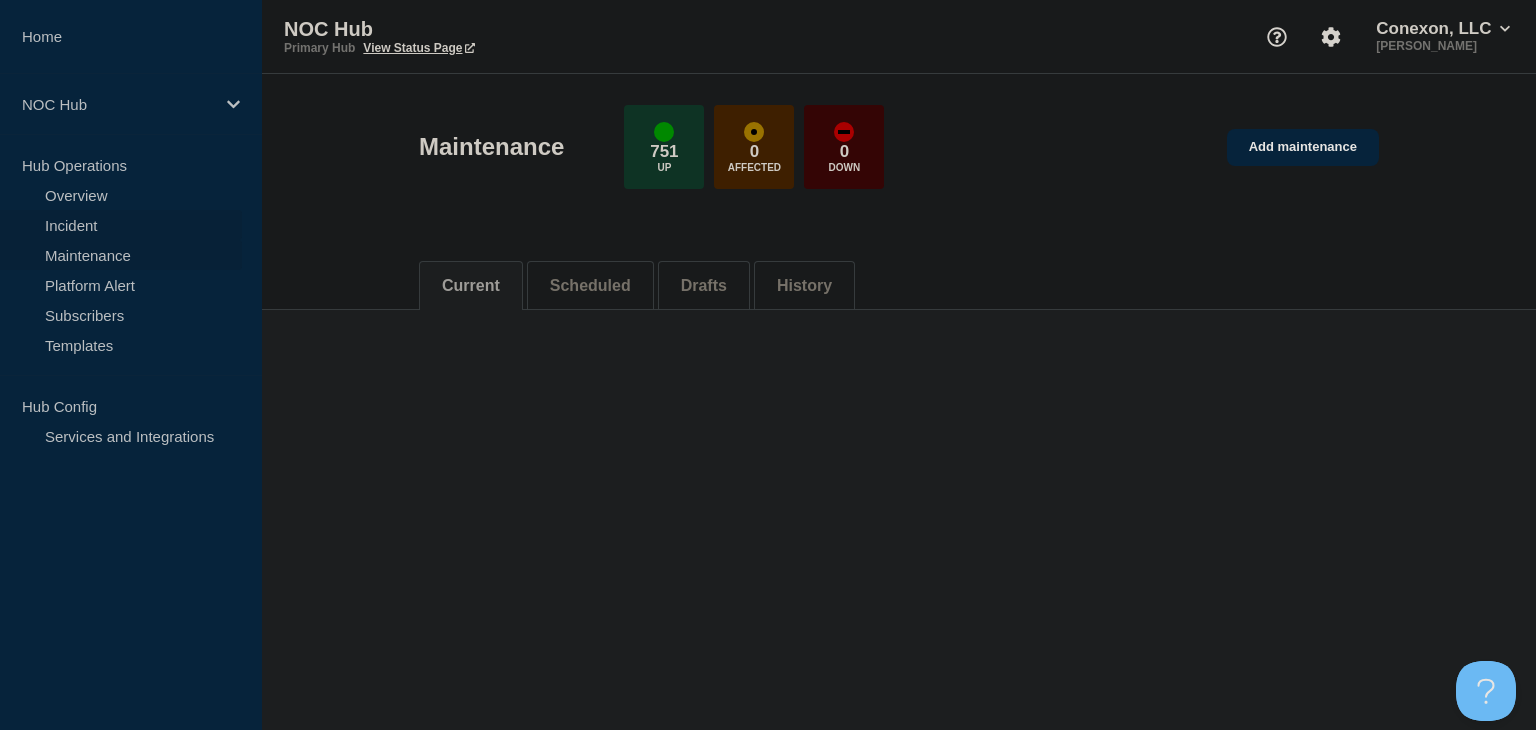 click on "Incident" at bounding box center [121, 225] 